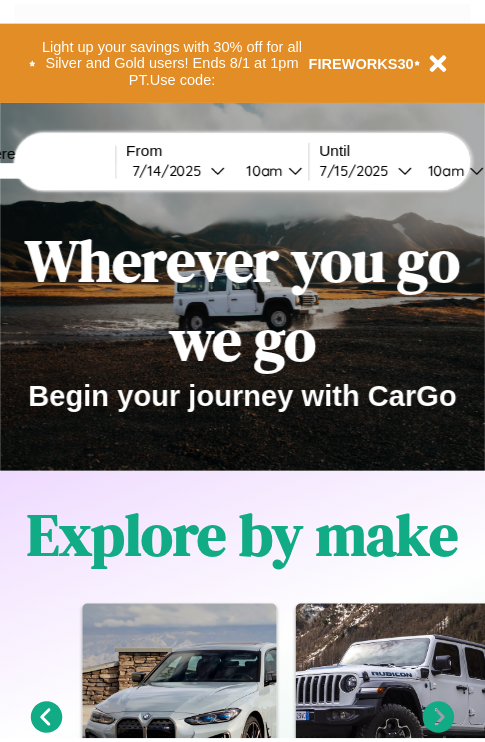 scroll, scrollTop: 0, scrollLeft: 0, axis: both 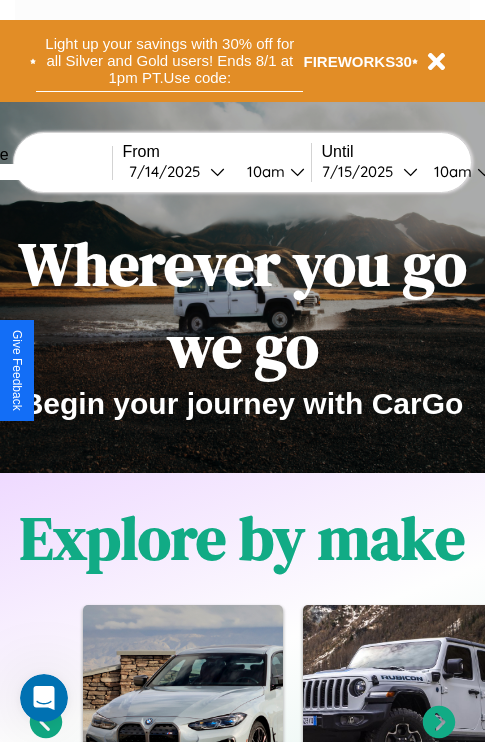 click on "Light up your savings with 30% off for all Silver and Gold users! Ends 8/1 at 1pm PT.  Use code:" at bounding box center (169, 61) 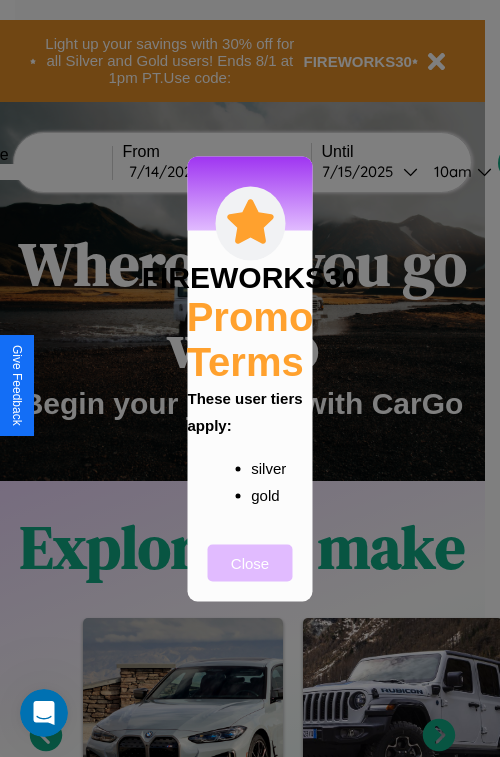 click on "Close" at bounding box center [250, 562] 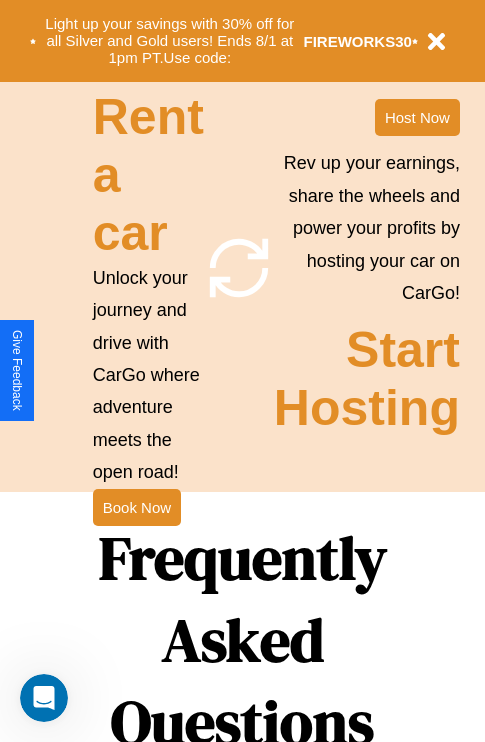 scroll, scrollTop: 2423, scrollLeft: 0, axis: vertical 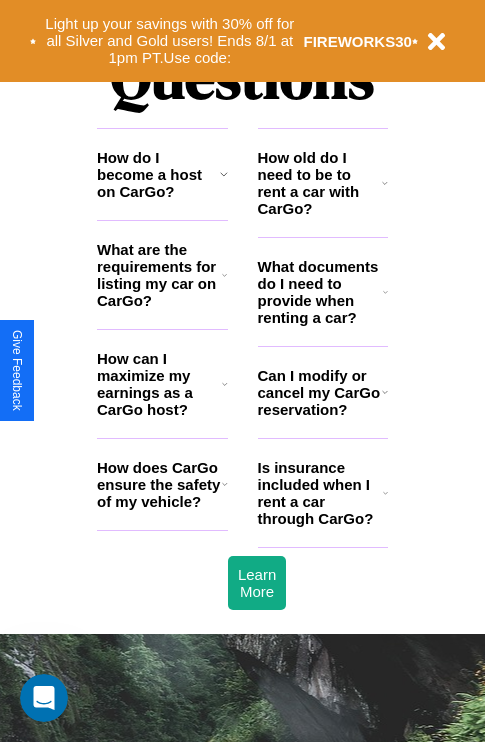 click on "How does CarGo ensure the safety of my vehicle?" at bounding box center [159, 484] 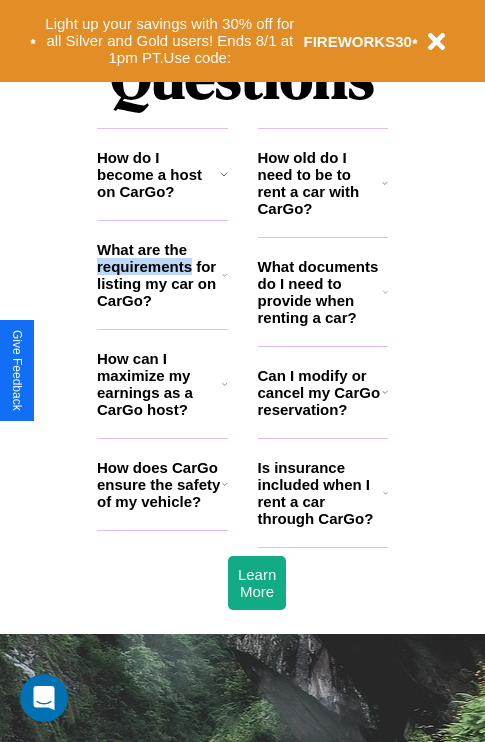click on "What are the requirements for listing my car on CarGo?" at bounding box center (159, 275) 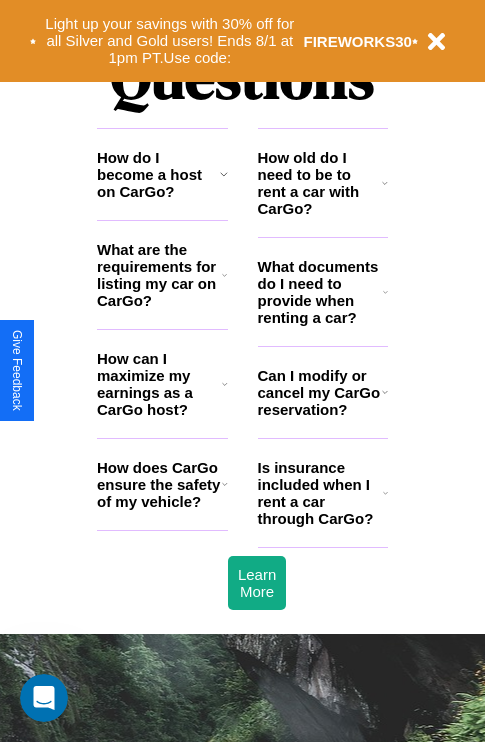 click 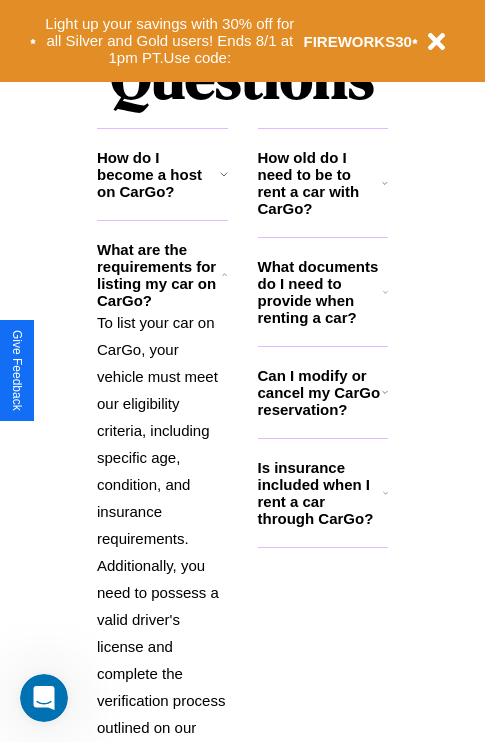 click on "Can I modify or cancel my CarGo reservation?" at bounding box center [320, 392] 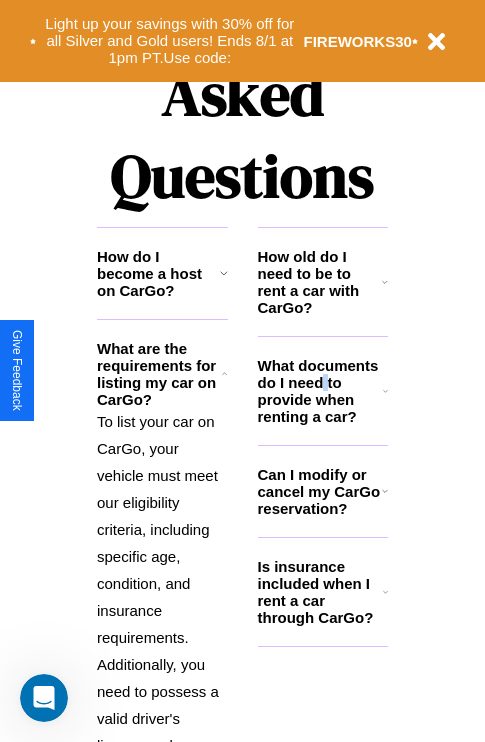 scroll, scrollTop: 0, scrollLeft: 0, axis: both 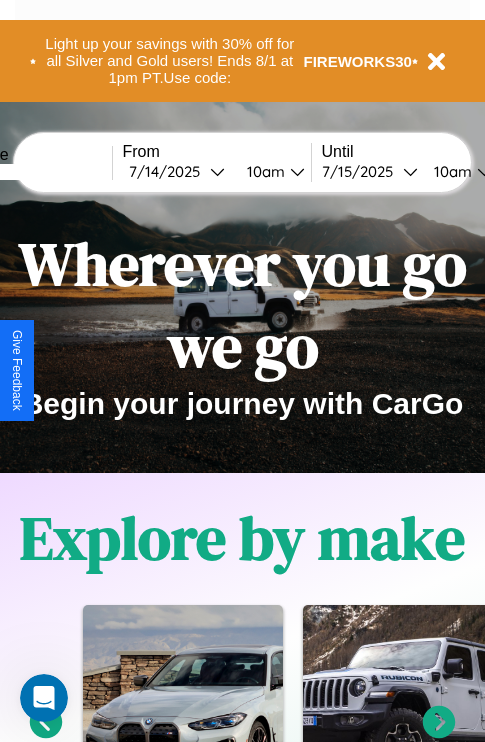 click at bounding box center (37, 172) 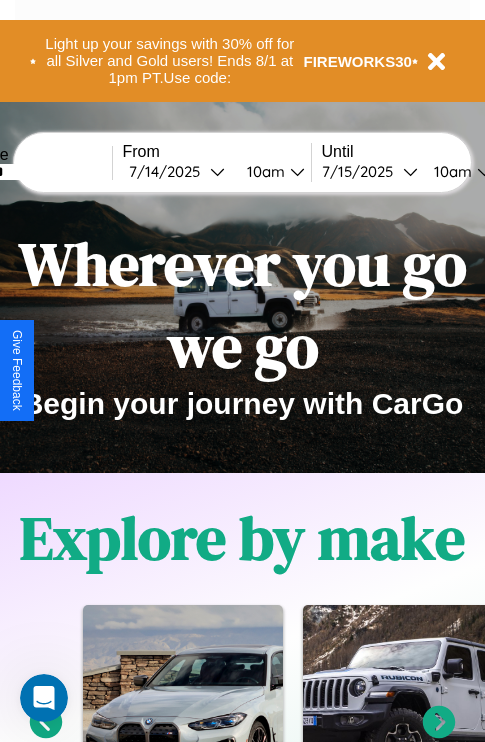 type on "*******" 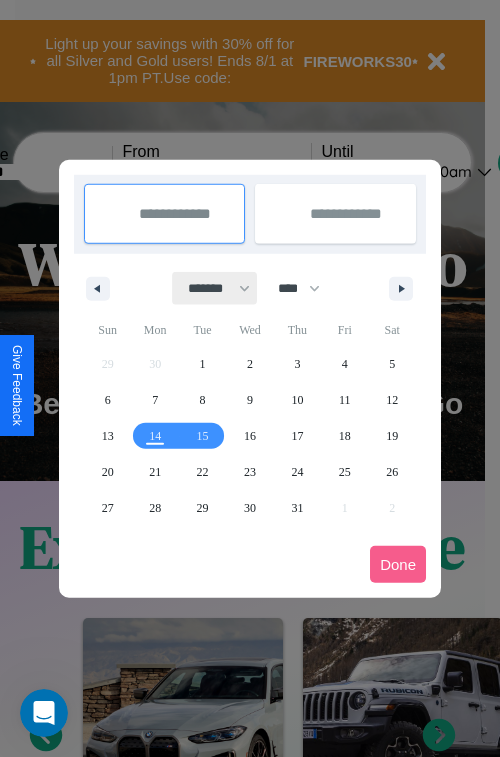click on "******* ******** ***** ***** *** **** **** ****** ********* ******* ******** ********" at bounding box center (215, 288) 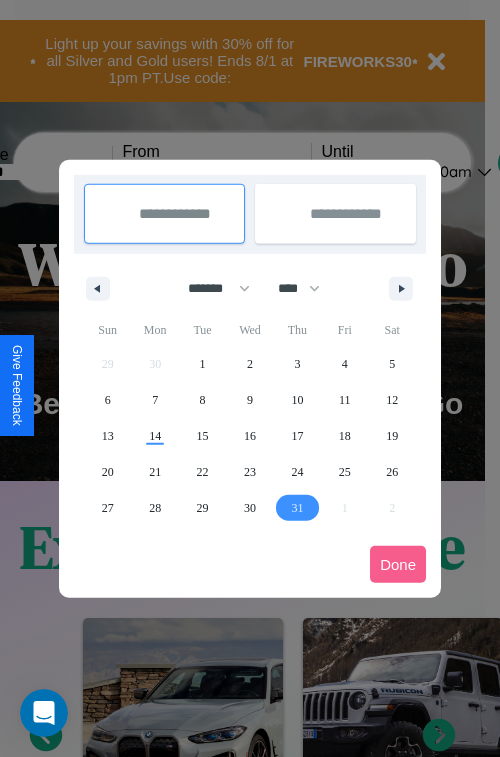 click on "31" at bounding box center [297, 508] 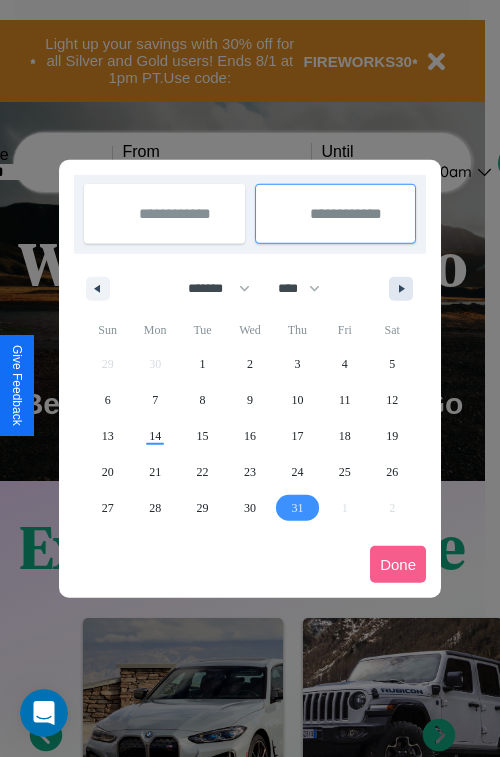 click at bounding box center [405, 289] 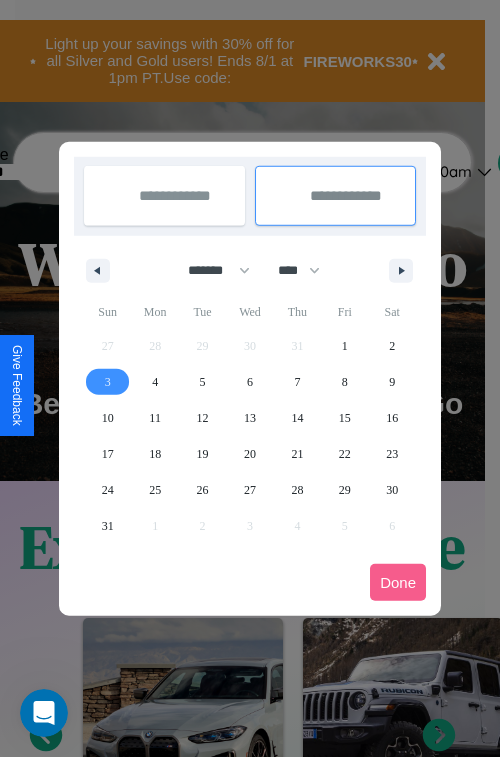 click on "3" at bounding box center (108, 382) 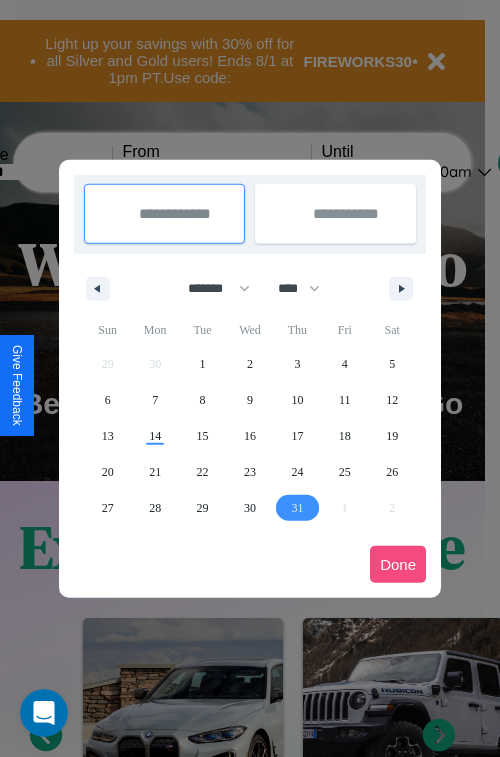 click on "Done" at bounding box center [398, 564] 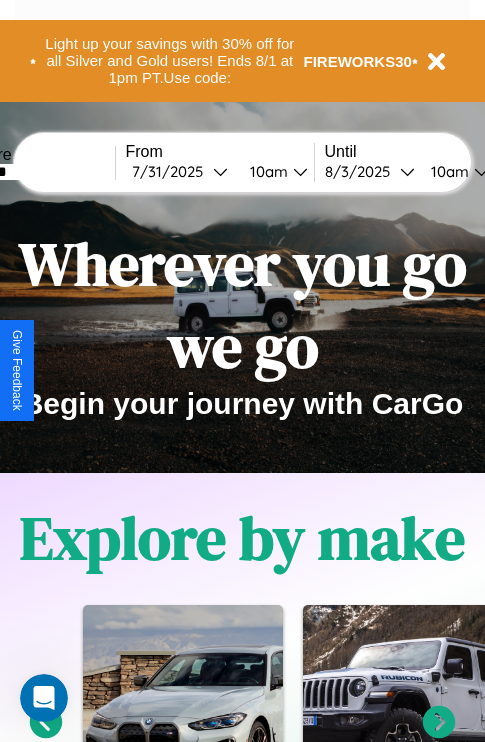 scroll, scrollTop: 0, scrollLeft: 71, axis: horizontal 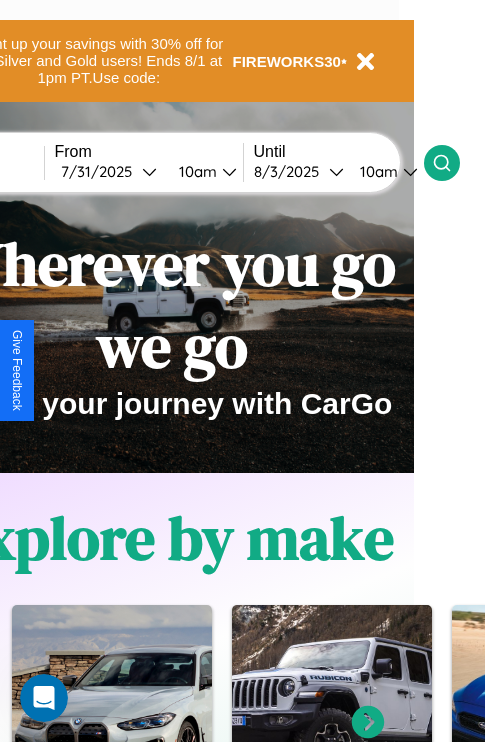 click 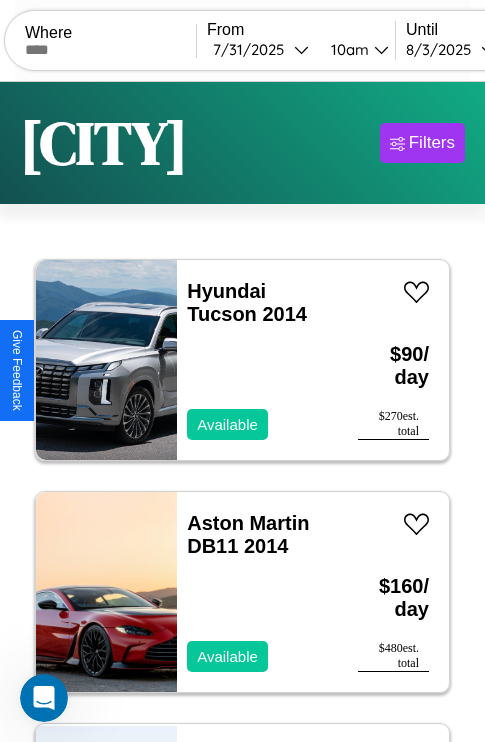 scroll, scrollTop: 95, scrollLeft: 0, axis: vertical 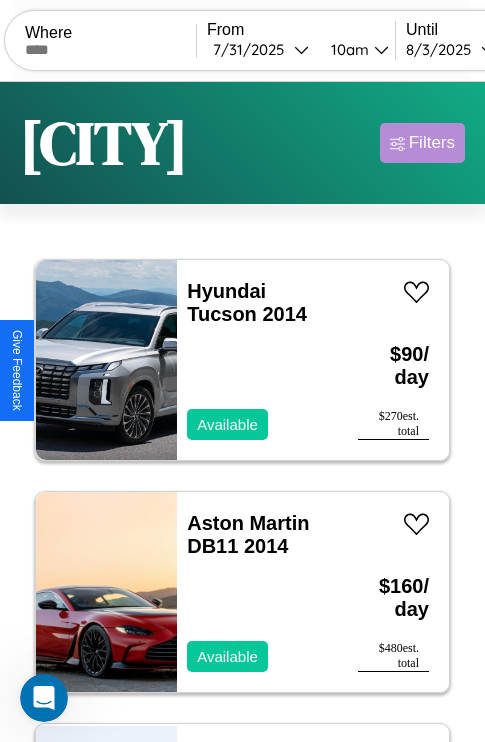 click on "Filters" at bounding box center [432, 143] 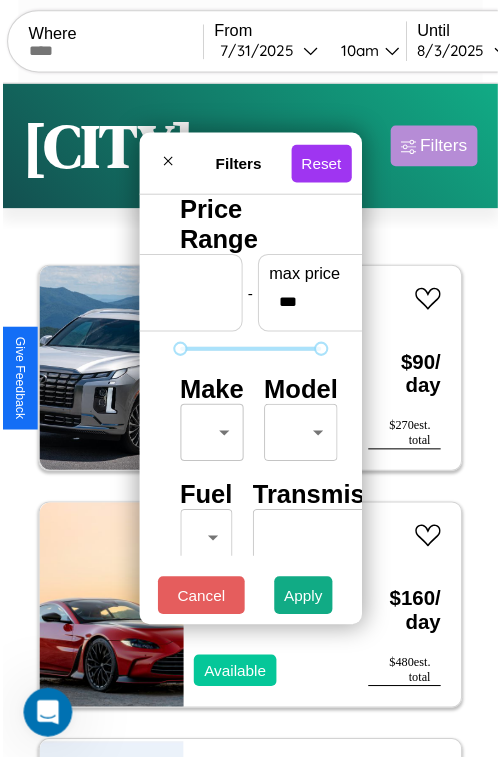 scroll, scrollTop: 59, scrollLeft: 0, axis: vertical 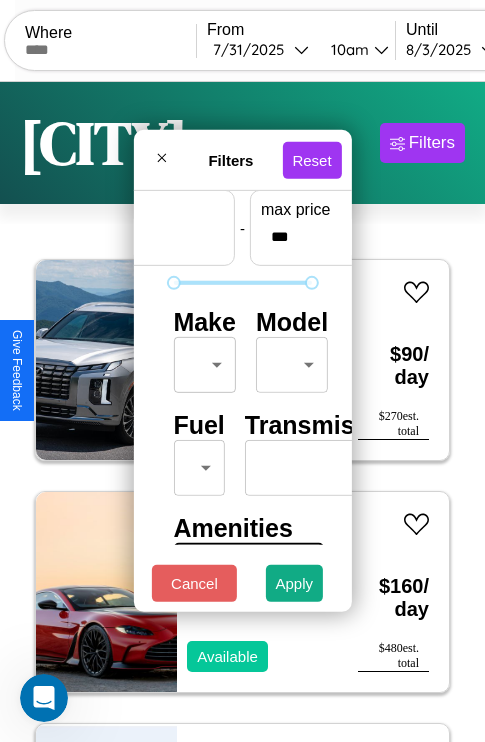 click on "CarGo Where From [DATE] [TIME] Until [DATE] [TIME] Become a Host Login Sign Up [CITY] Filters 137  cars in this area These cars can be picked up in this city. Hyundai   Tucson   2014 Available $ 90  / day $ 270  est. total Aston Martin   DB11   2014 Available $ 160  / day $ 480  est. total Chevrolet   Military Truck   2020 Unavailable $ 90  / day $ 270  est. total Ford   LTS8000   2024 Available $ 200  / day $ 600  est. total Toyota   Prius V   2019 Unavailable $ 200  / day $ 600  est. total GMC   WIS   2020 Available $ 190  / day $ 570  est. total Lamborghini   Roadster   2014 Available $ 180  / day $ 540  est. total Subaru   Outback   2017 Available $ 200  / day $ 600  est. total Maserati   228   2018 Available $ 200  / day $ 600  est. total Mercedes   400   2020 Unavailable $ 60  / day $ 180  est. total Aston Martin   Rapide   2018 Available $ 110  / day $ 330  est. total Chevrolet   Colorado   2014 Available $ 180  / day $ 540  est. total Hummer   H2   2021 Available $ 120  / day $ 360 Acura" at bounding box center [242, 412] 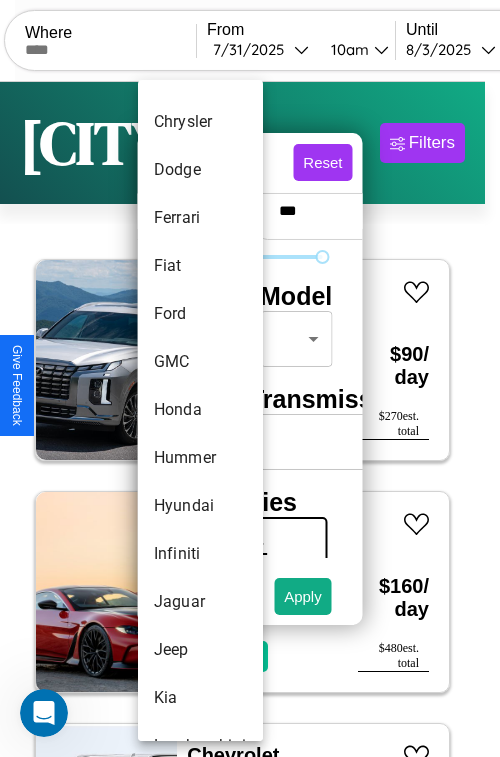 scroll, scrollTop: 566, scrollLeft: 0, axis: vertical 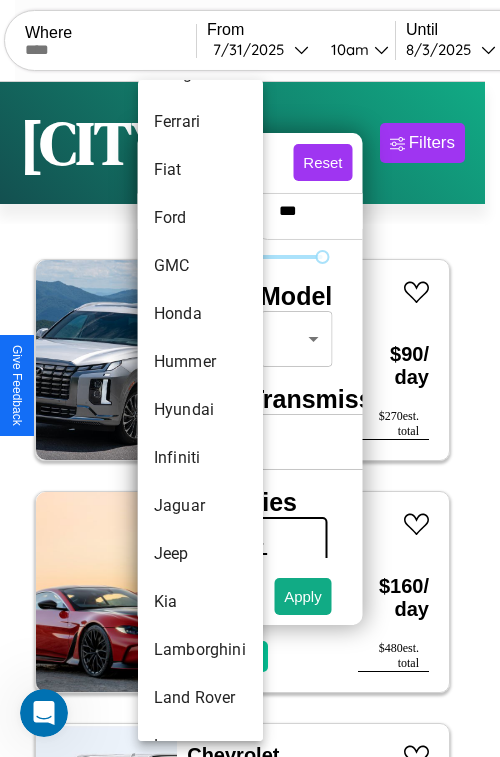click on "Hyundai" at bounding box center (200, 410) 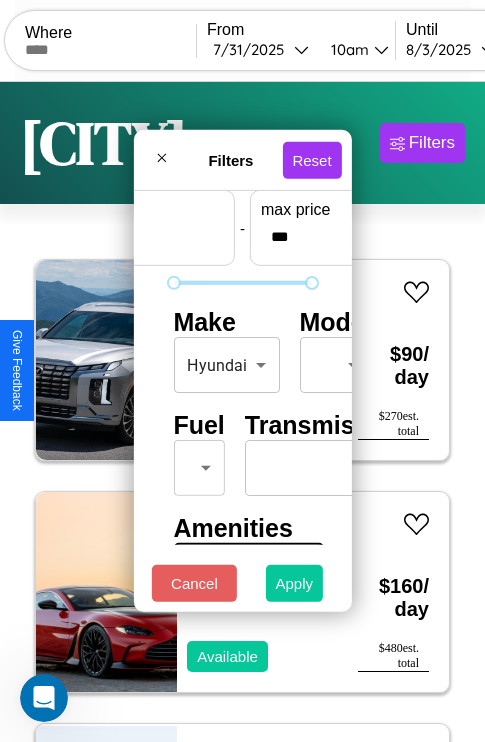 click on "Apply" at bounding box center (295, 583) 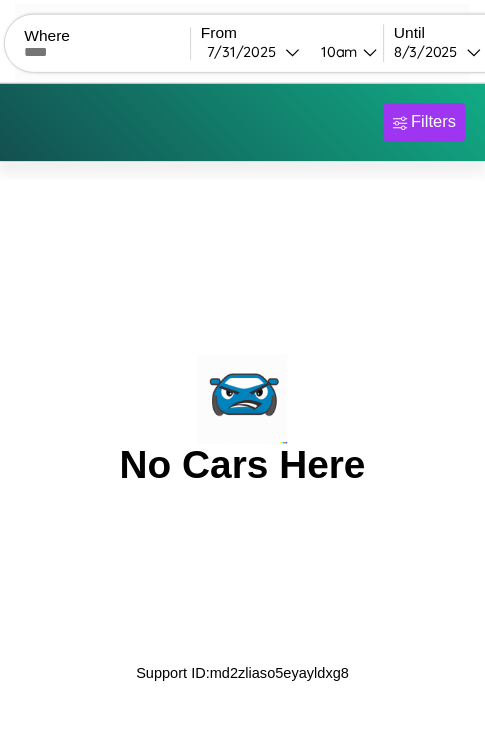 scroll, scrollTop: 0, scrollLeft: 0, axis: both 